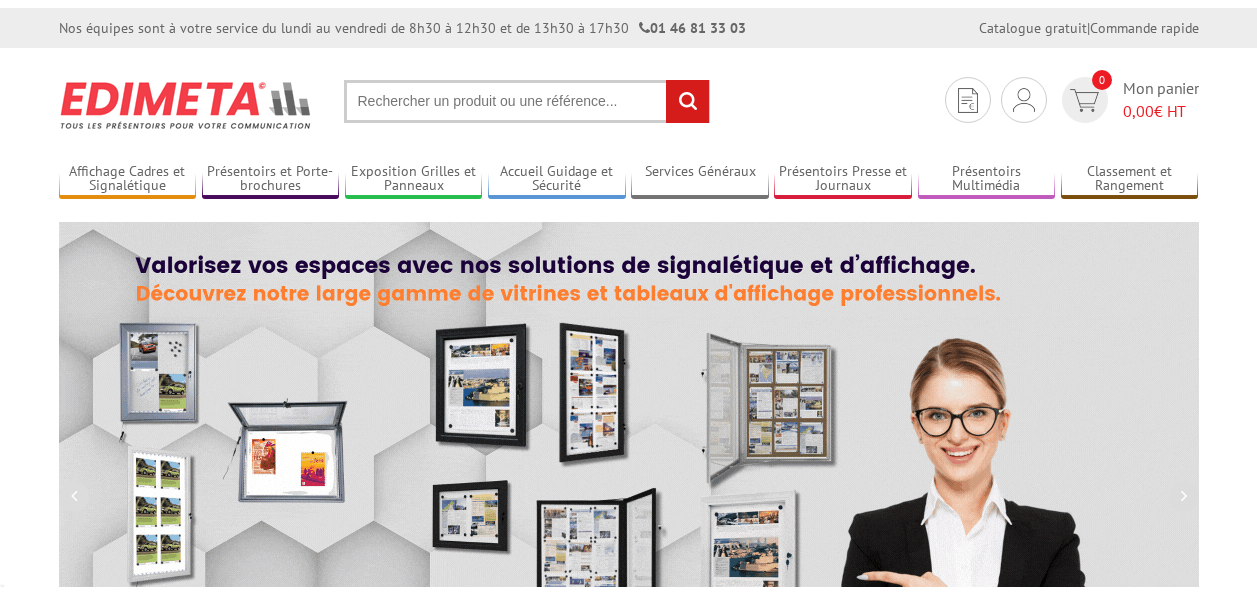 scroll, scrollTop: 0, scrollLeft: 0, axis: both 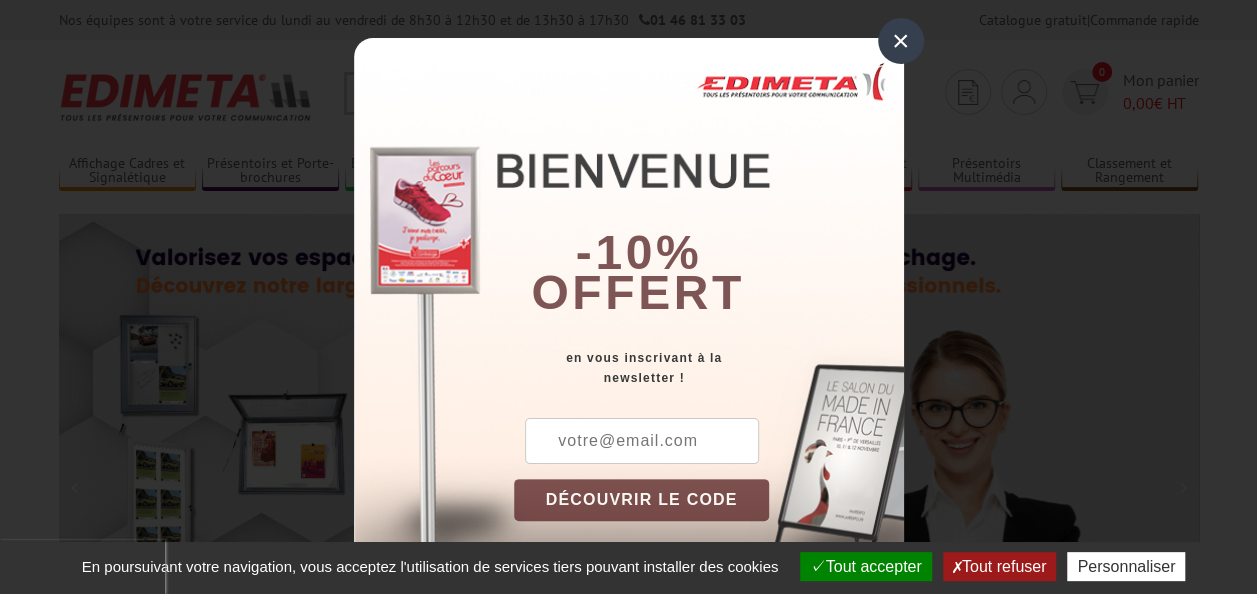 click on "×" at bounding box center [901, 41] 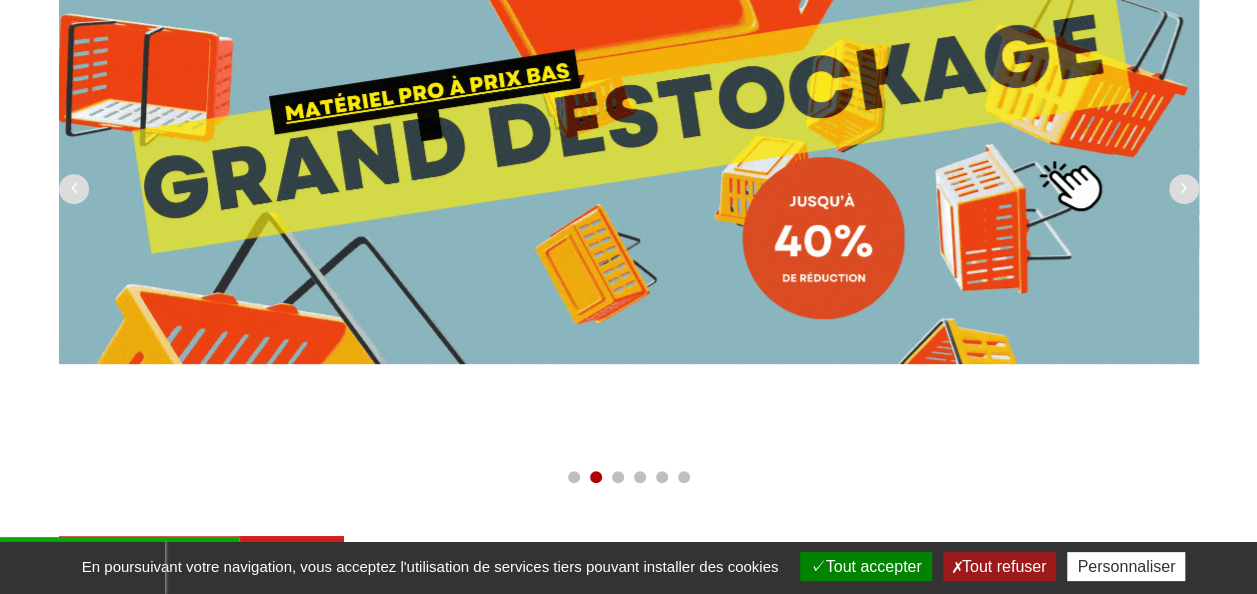 scroll, scrollTop: 200, scrollLeft: 0, axis: vertical 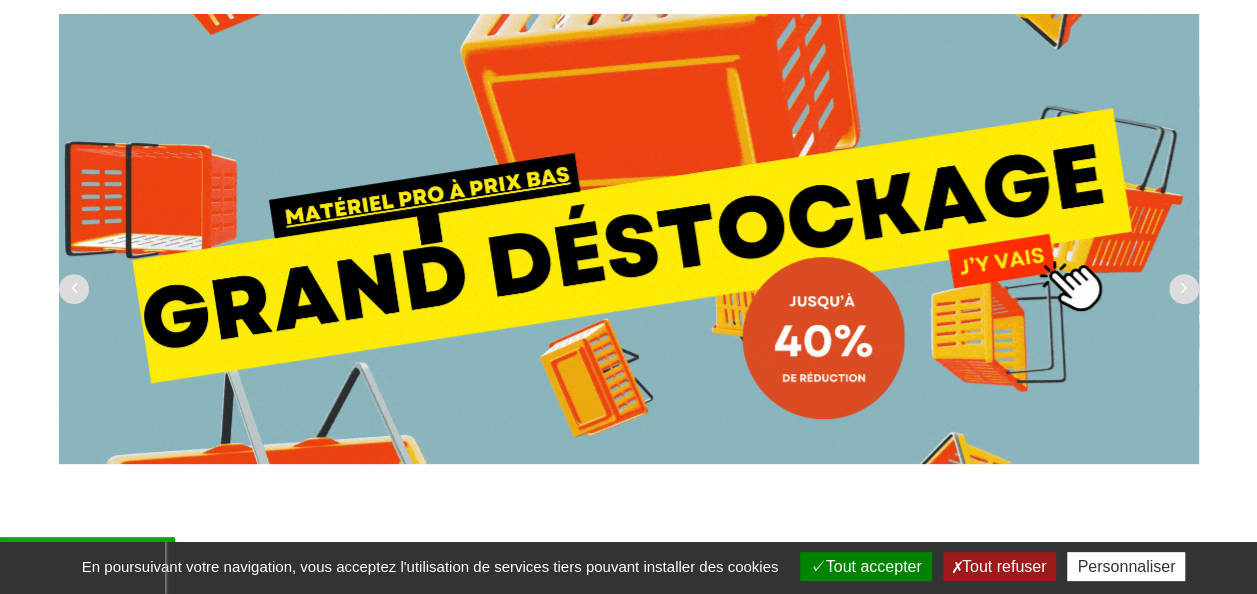 click at bounding box center (629, 239) 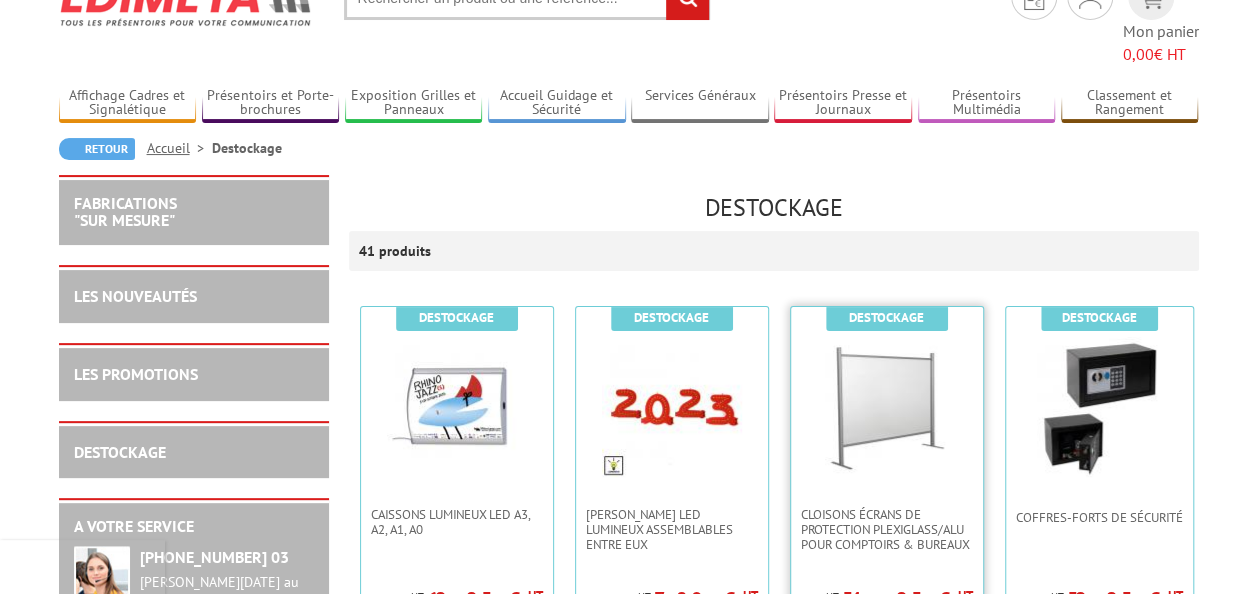 scroll, scrollTop: 300, scrollLeft: 0, axis: vertical 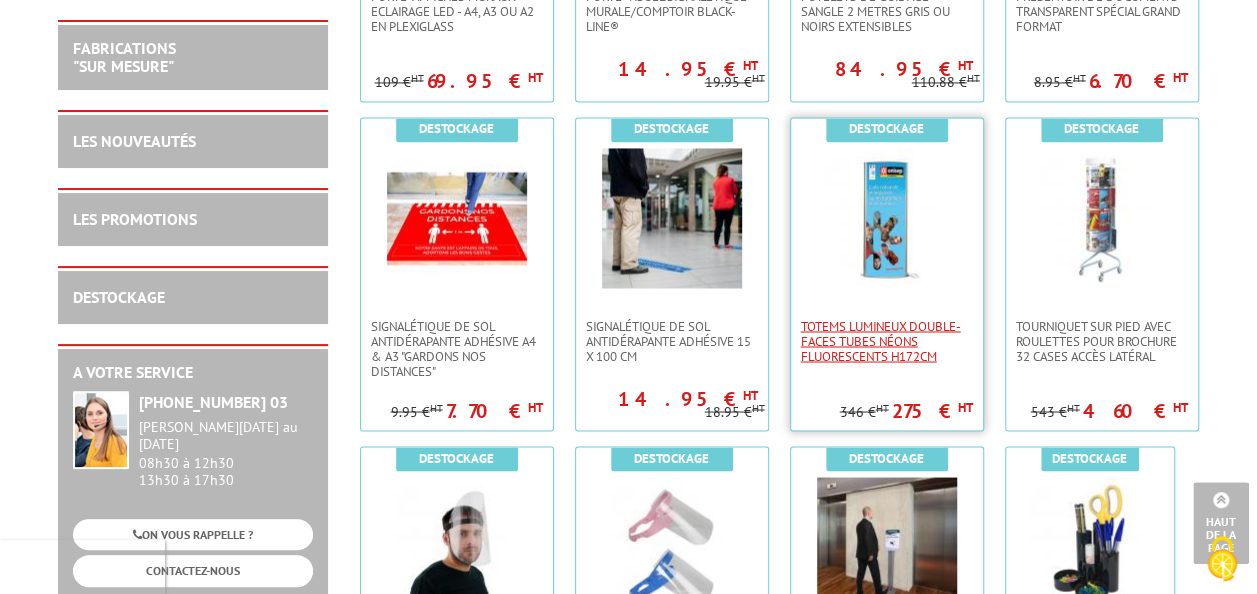 click on "Totems lumineux double-faces tubes néons fluorescents H172cm" at bounding box center [887, 340] 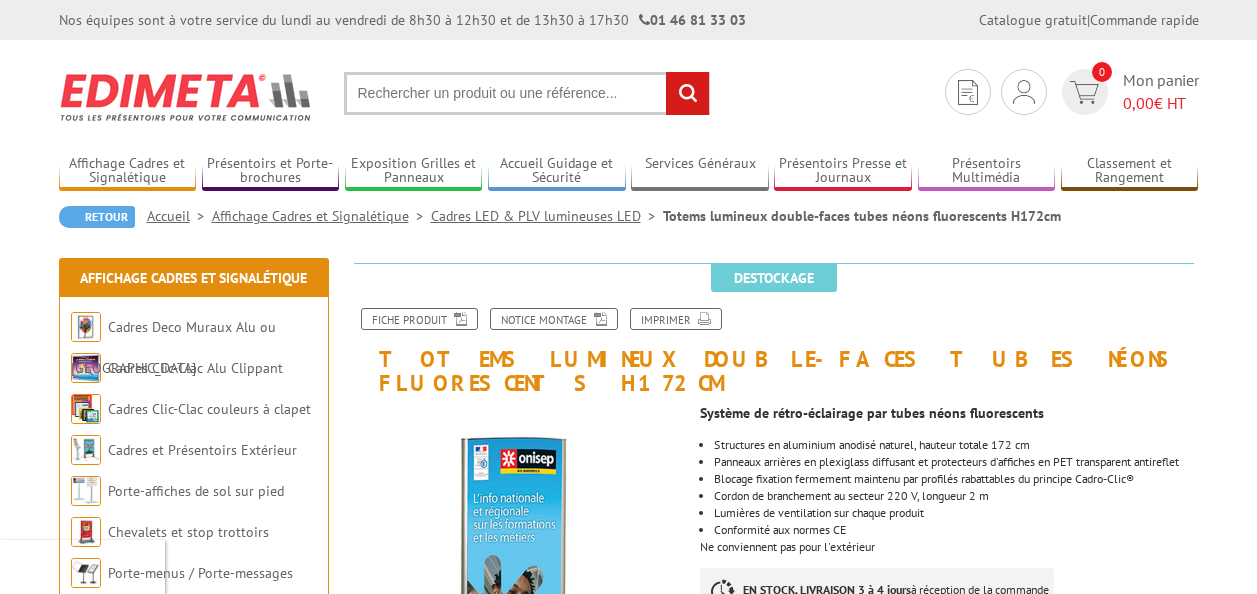 scroll, scrollTop: 0, scrollLeft: 0, axis: both 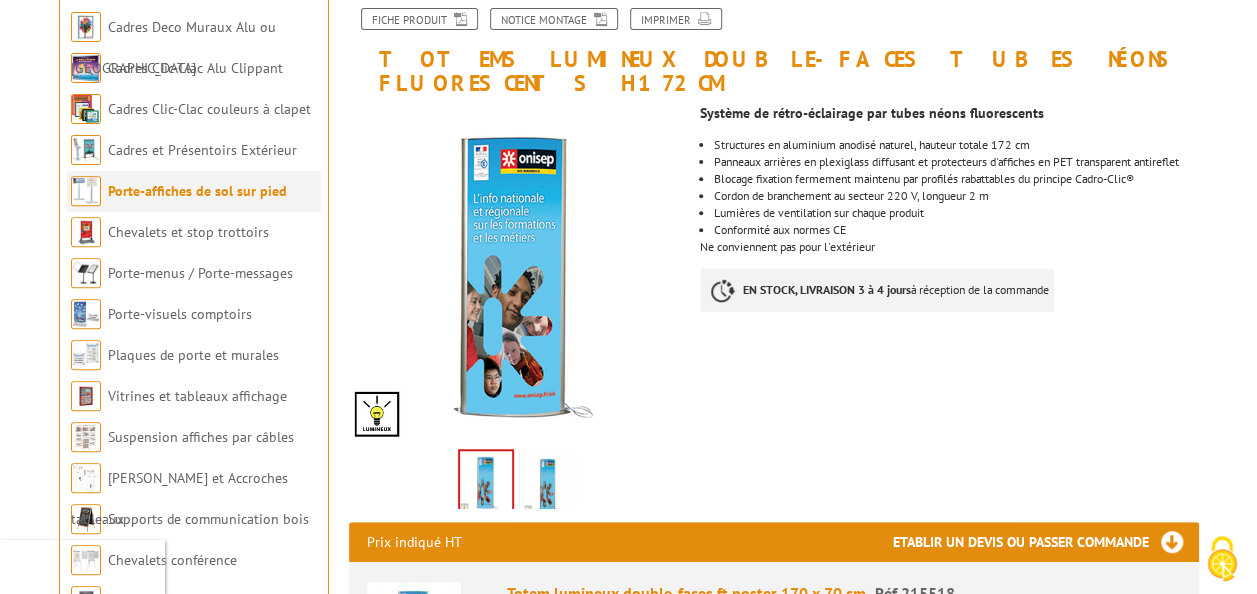 click on "Porte-affiches de sol sur pied" at bounding box center [197, 191] 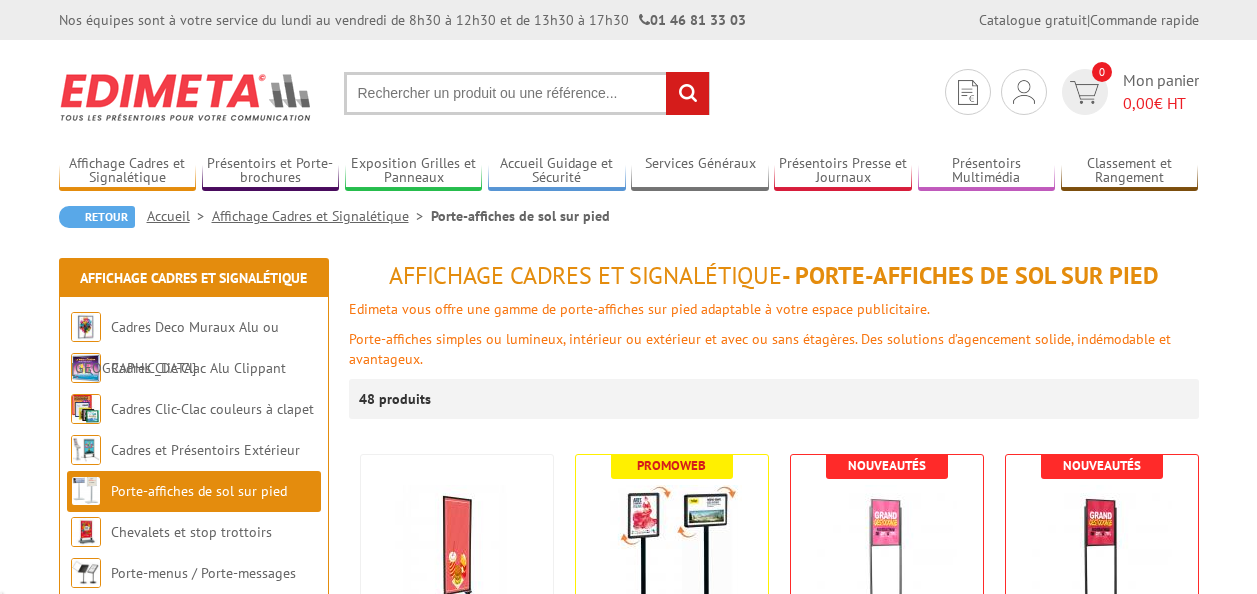 scroll, scrollTop: 0, scrollLeft: 0, axis: both 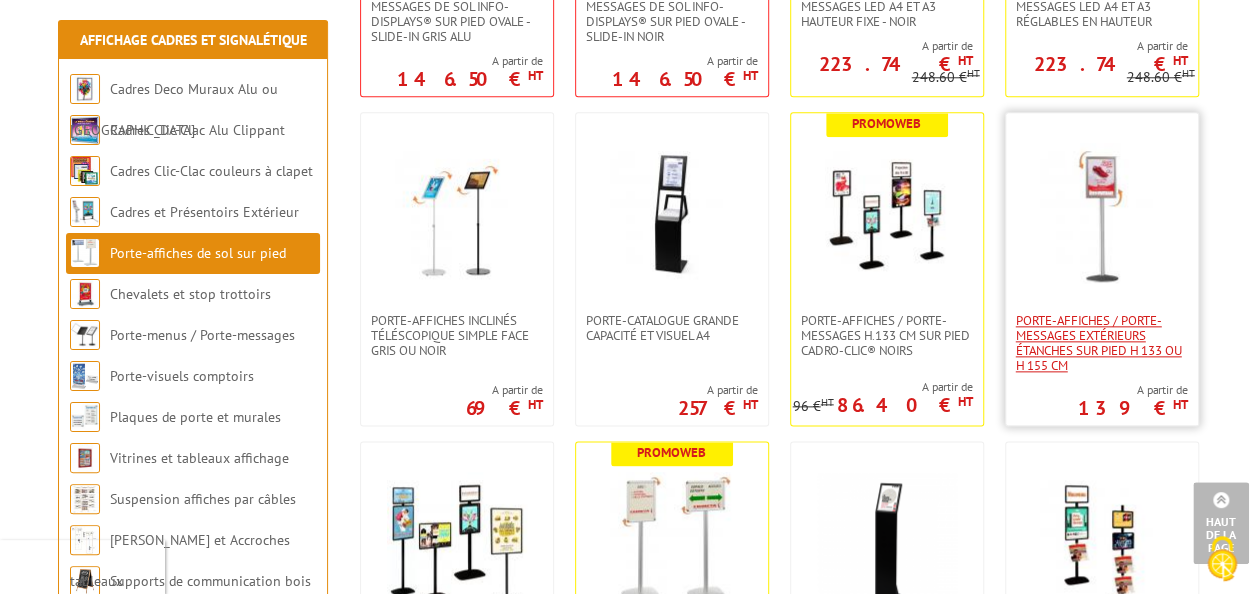 click on "Porte-affiches / Porte-messages extérieurs étanches sur pied h 133 ou h 155 cm" at bounding box center (1102, 343) 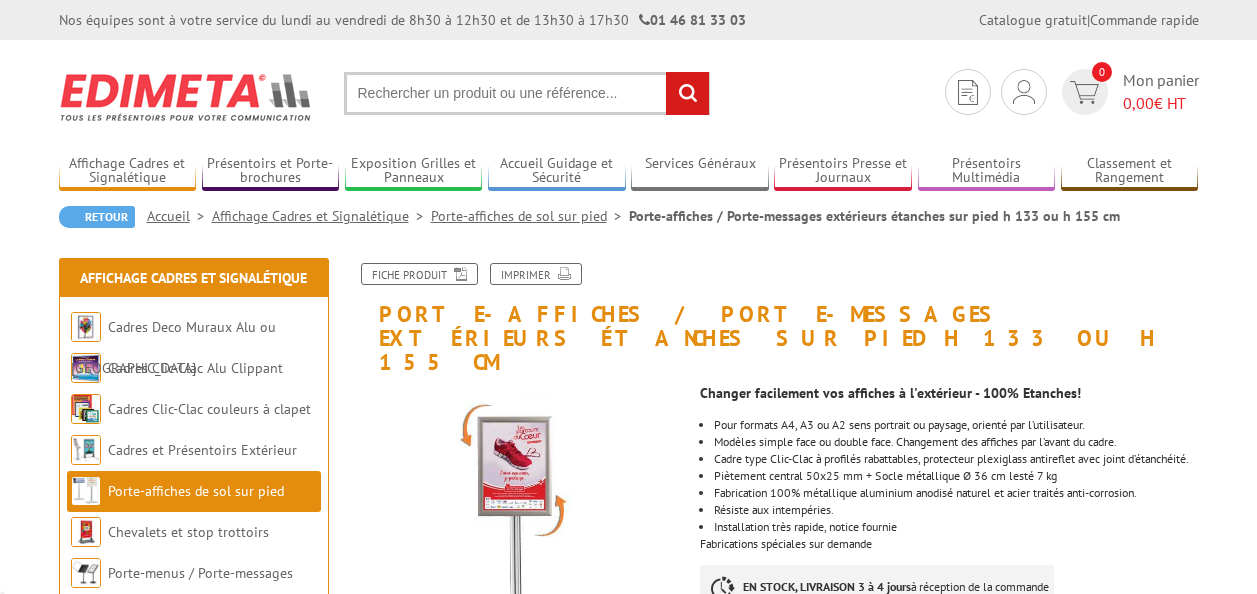 scroll, scrollTop: 0, scrollLeft: 0, axis: both 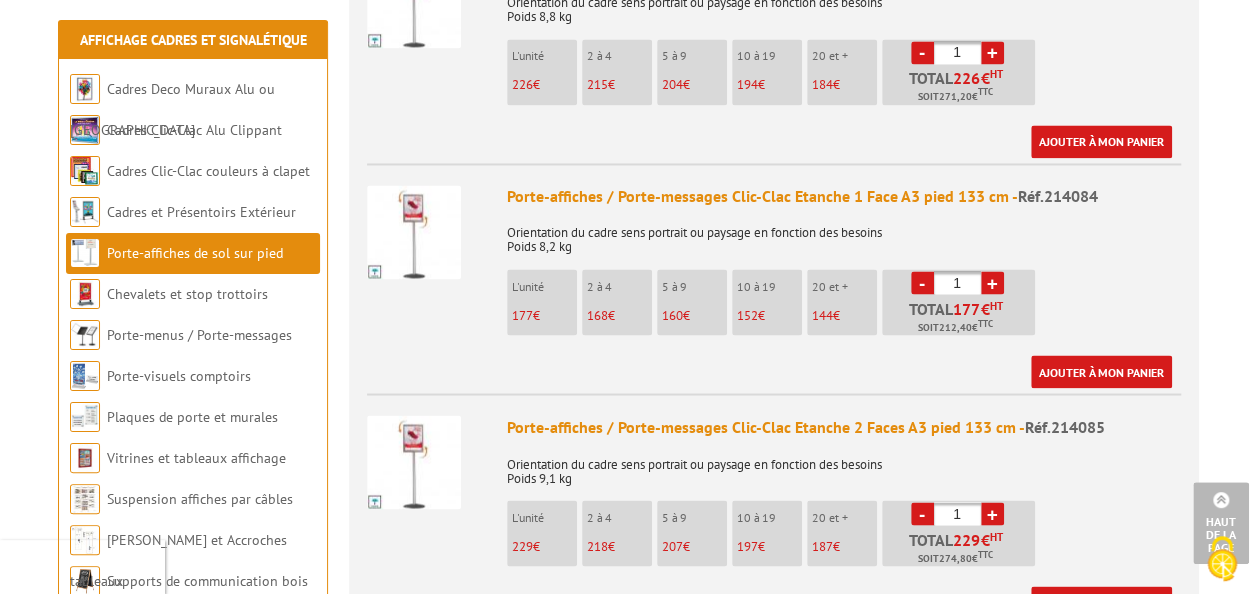click at bounding box center (414, 462) 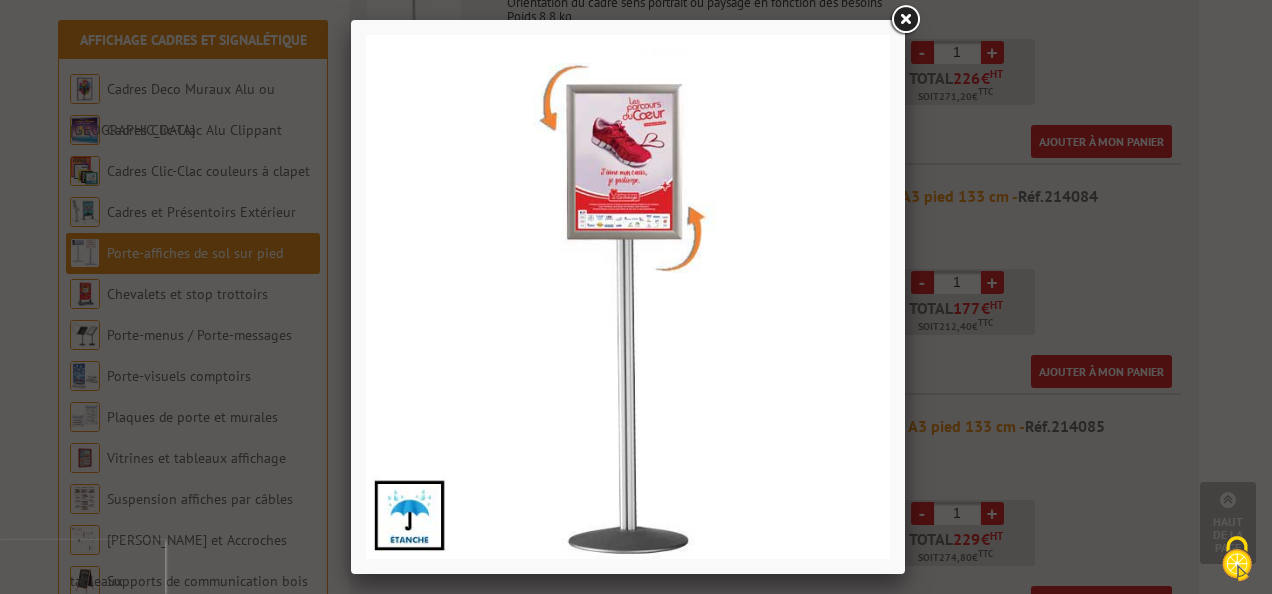 click at bounding box center (905, 20) 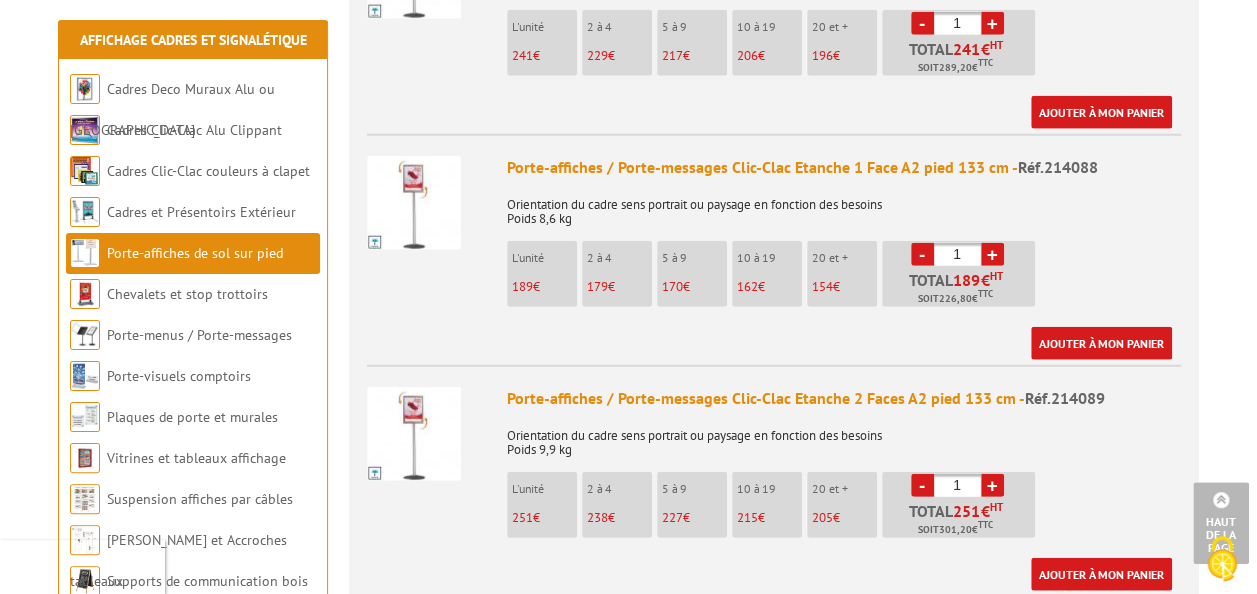 scroll, scrollTop: 2400, scrollLeft: 0, axis: vertical 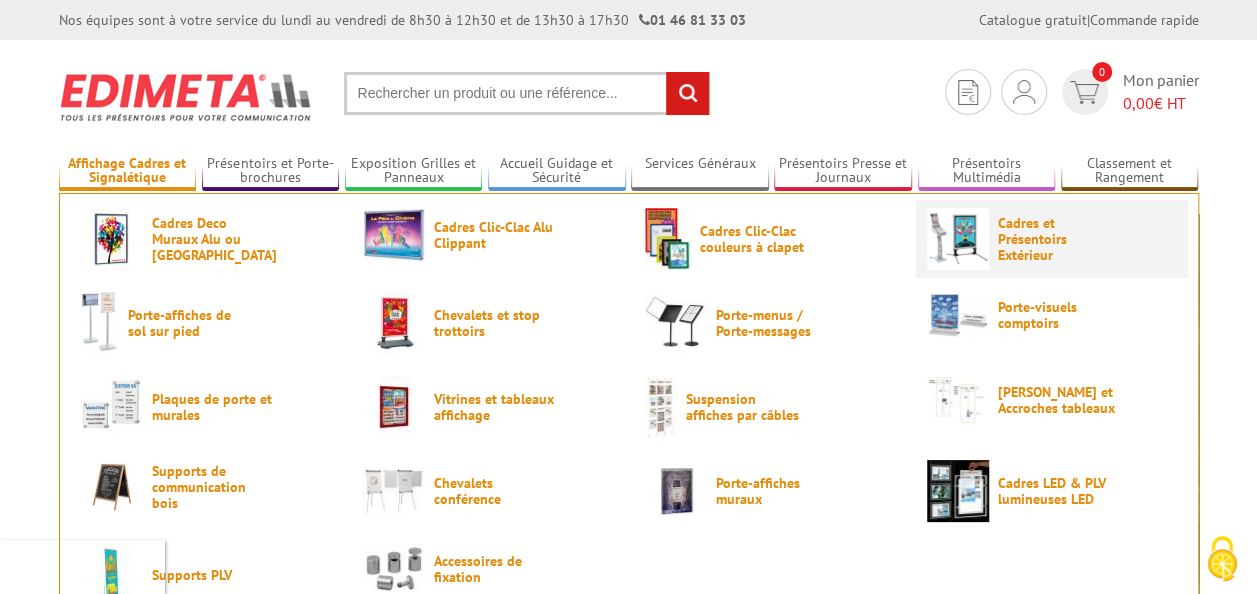 click on "Cadres et Présentoirs Extérieur" at bounding box center [1058, 239] 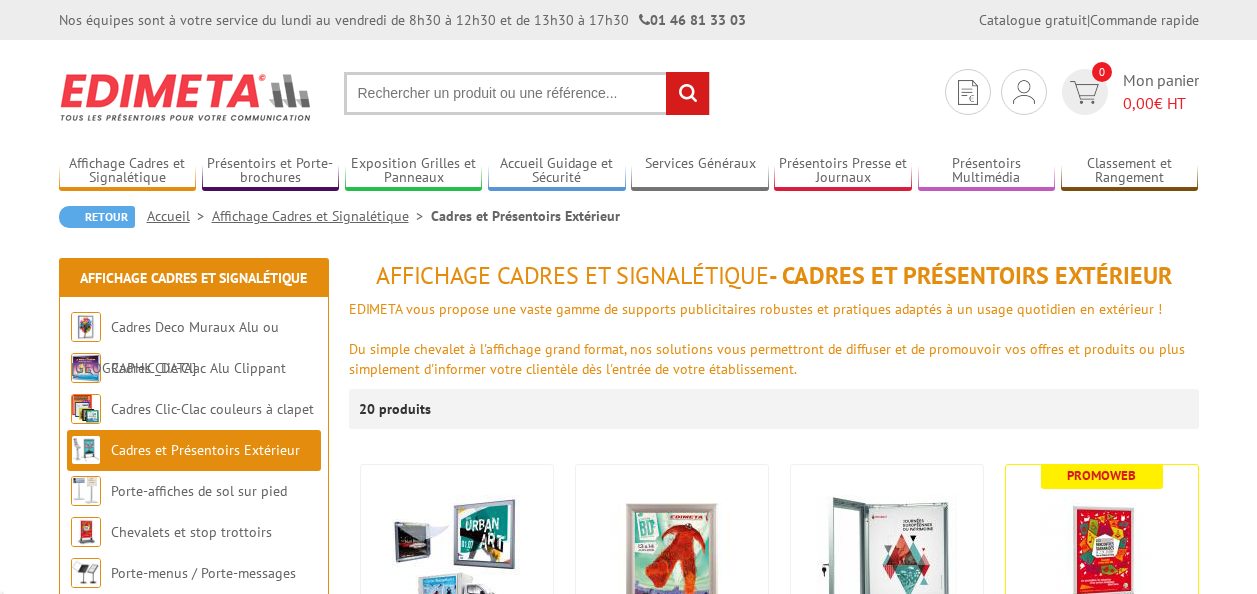 scroll, scrollTop: 0, scrollLeft: 0, axis: both 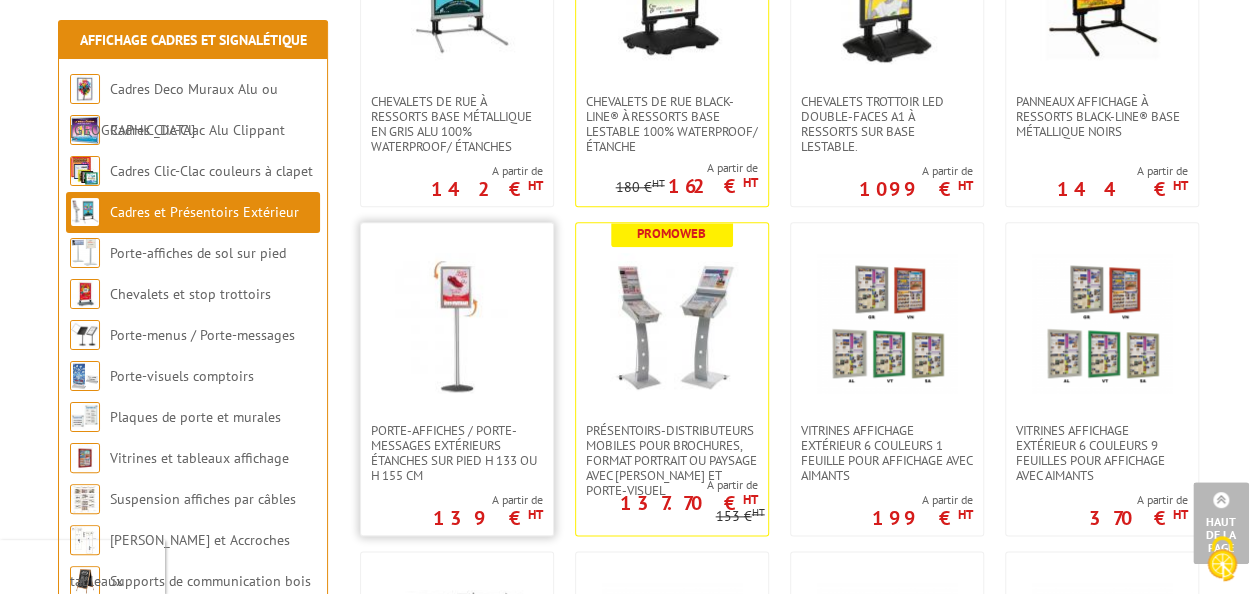 click at bounding box center [457, 323] 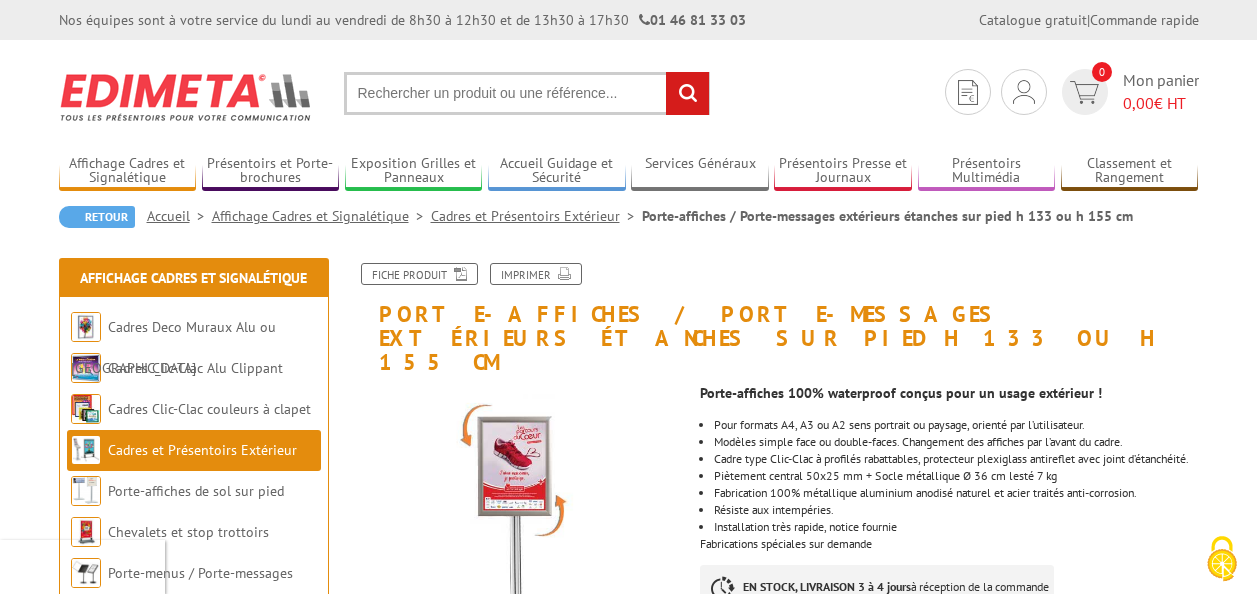 scroll, scrollTop: 0, scrollLeft: 0, axis: both 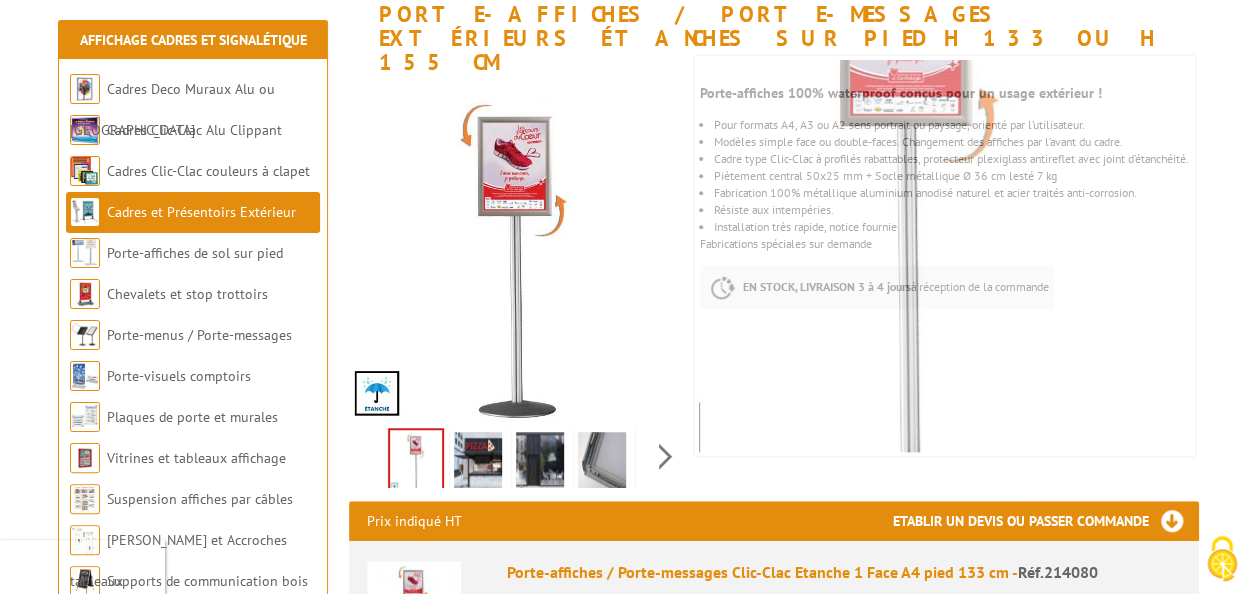 click at bounding box center (478, 463) 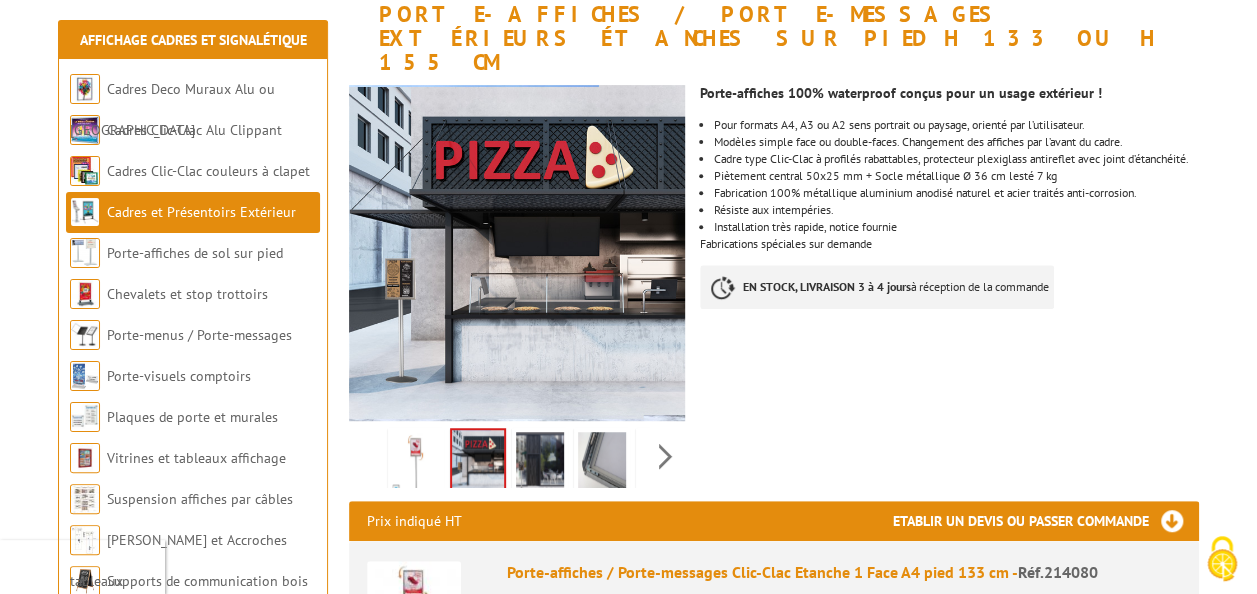 click at bounding box center (540, 463) 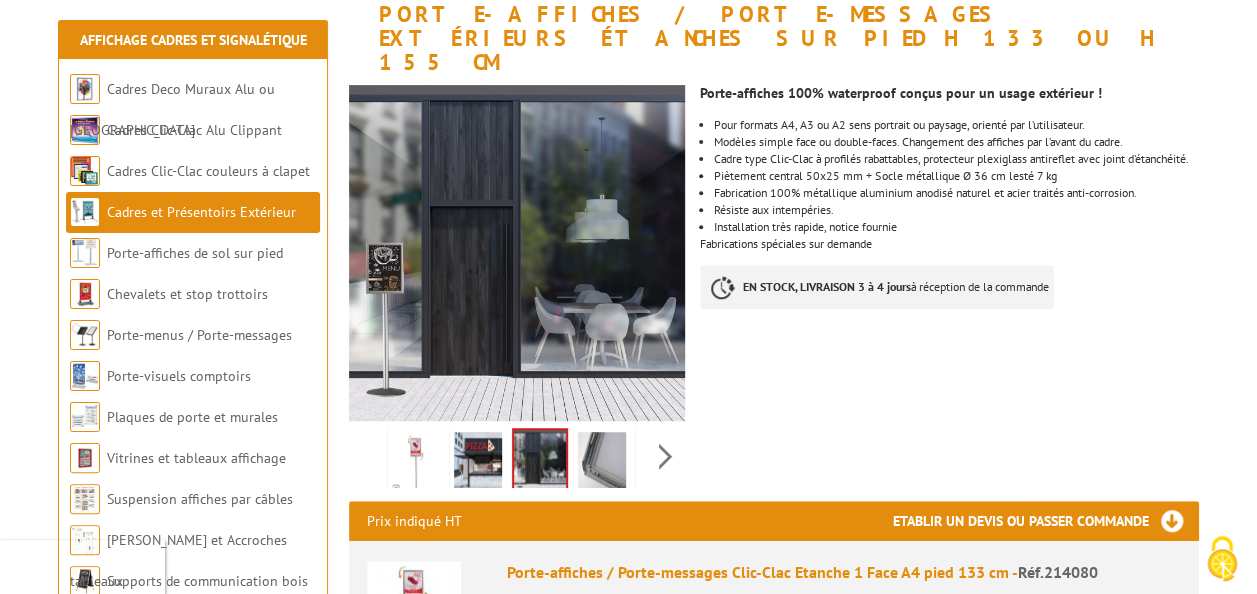 click at bounding box center [602, 463] 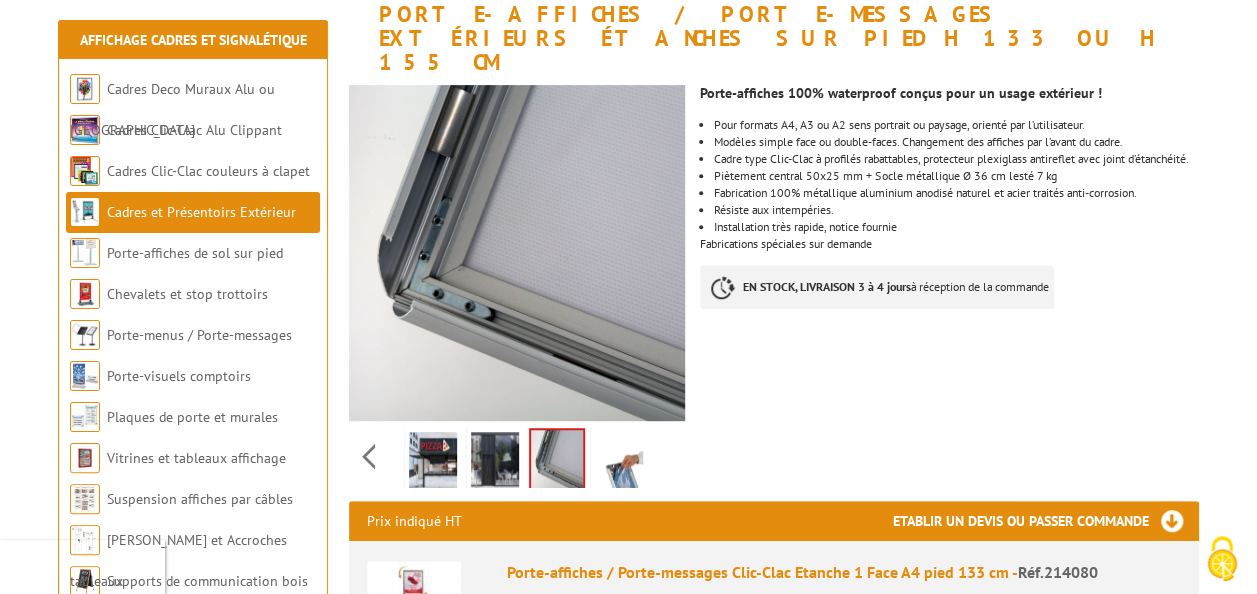 click on "Previous Next" at bounding box center (517, 456) 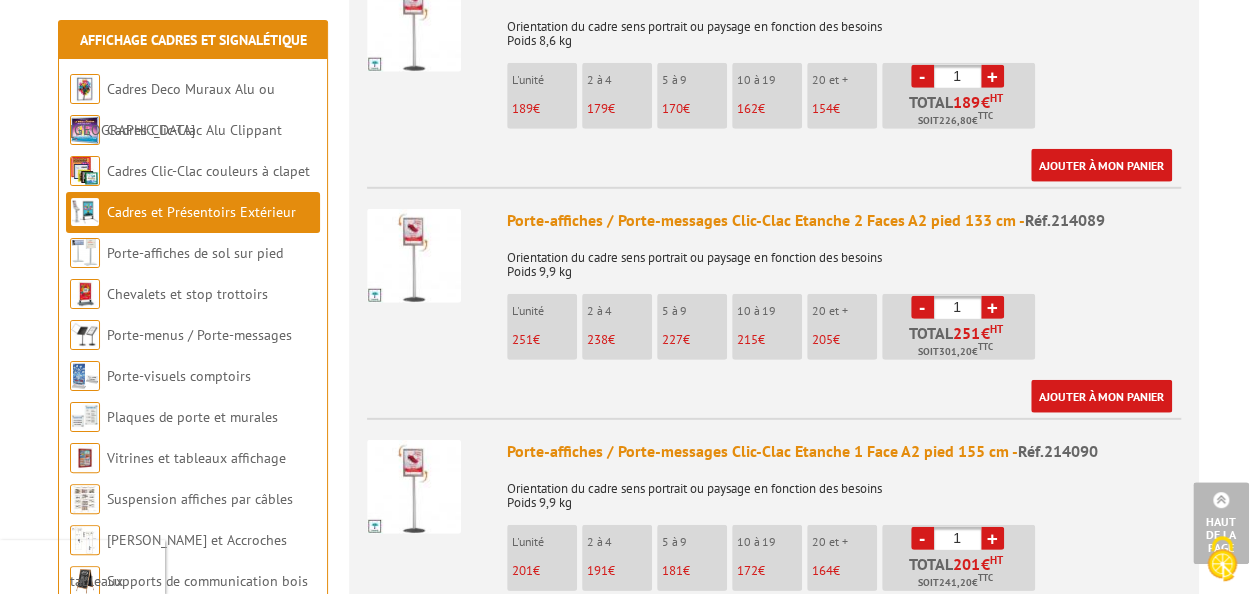 scroll, scrollTop: 2700, scrollLeft: 0, axis: vertical 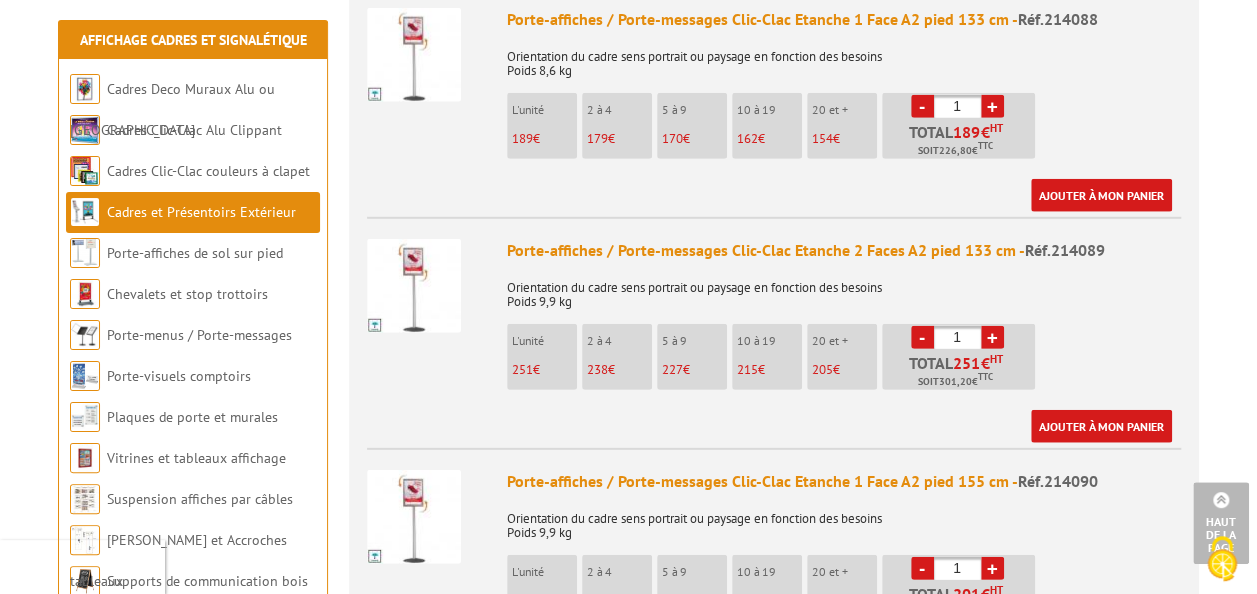 click on "Porte-affiches / Porte-messages Clic-Clac Etanche 2 Faces A2 pied 133 cm -  Réf.214089" at bounding box center (844, 250) 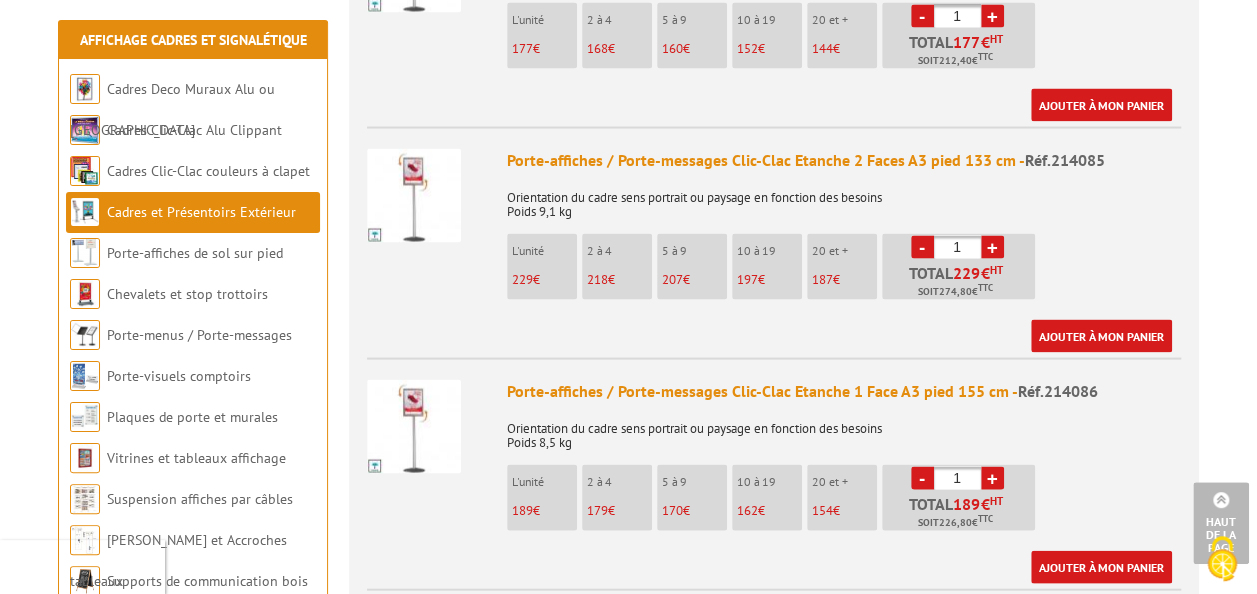 scroll, scrollTop: 1800, scrollLeft: 0, axis: vertical 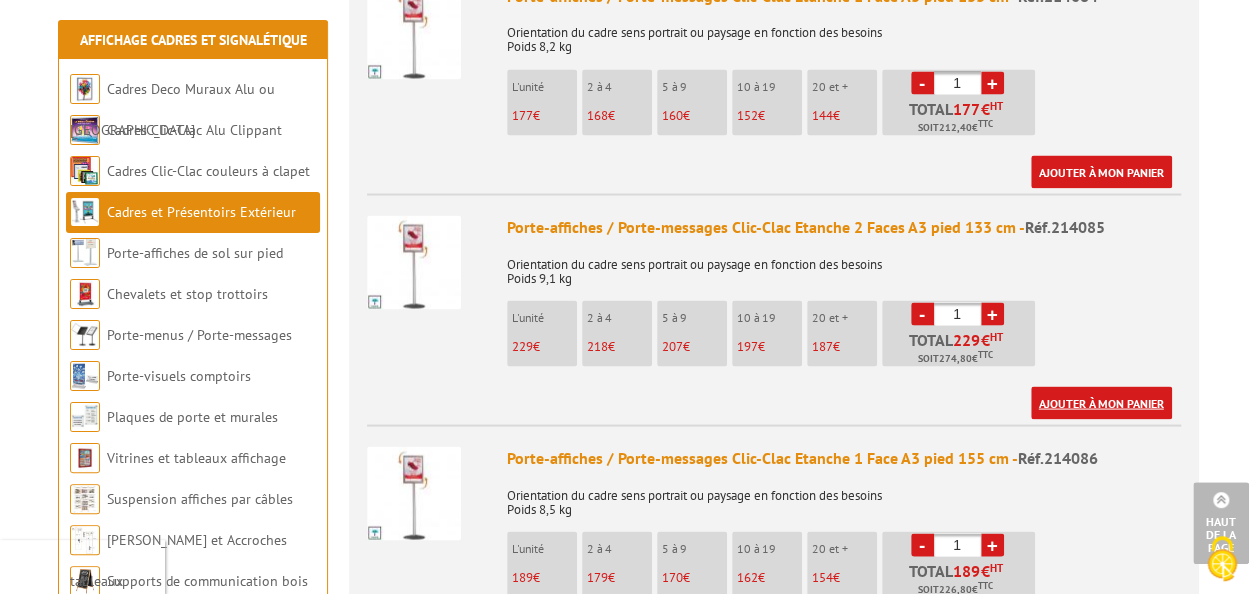 click on "Ajouter à mon panier" at bounding box center (1101, 402) 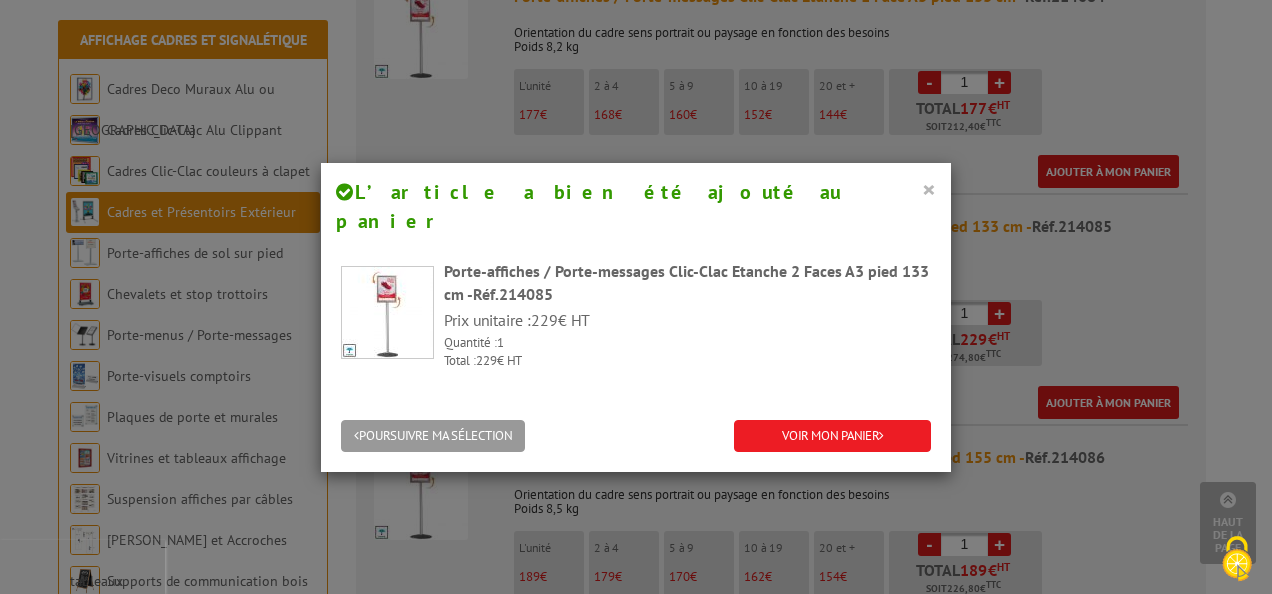 click on "×" at bounding box center (929, 189) 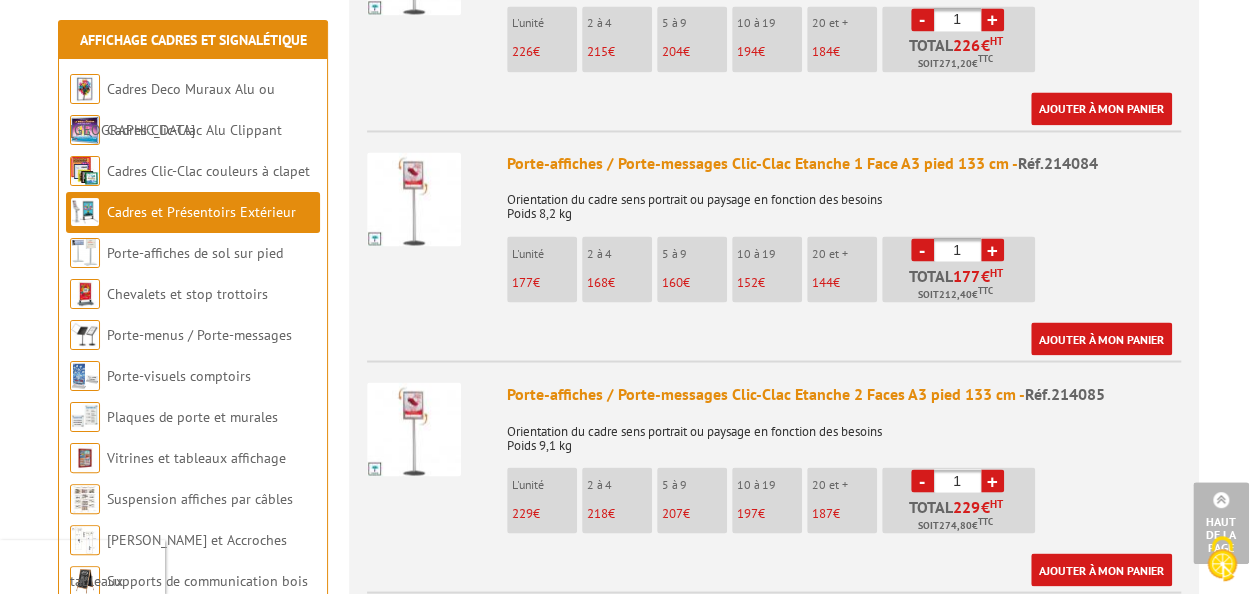 scroll, scrollTop: 1600, scrollLeft: 0, axis: vertical 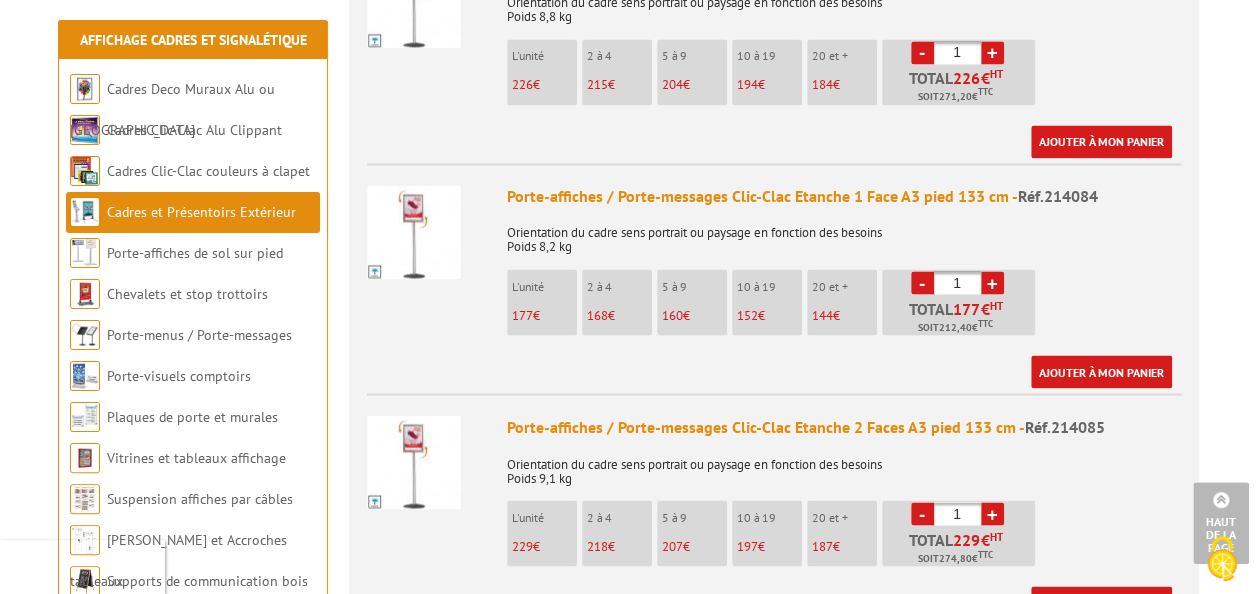 click at bounding box center (414, 232) 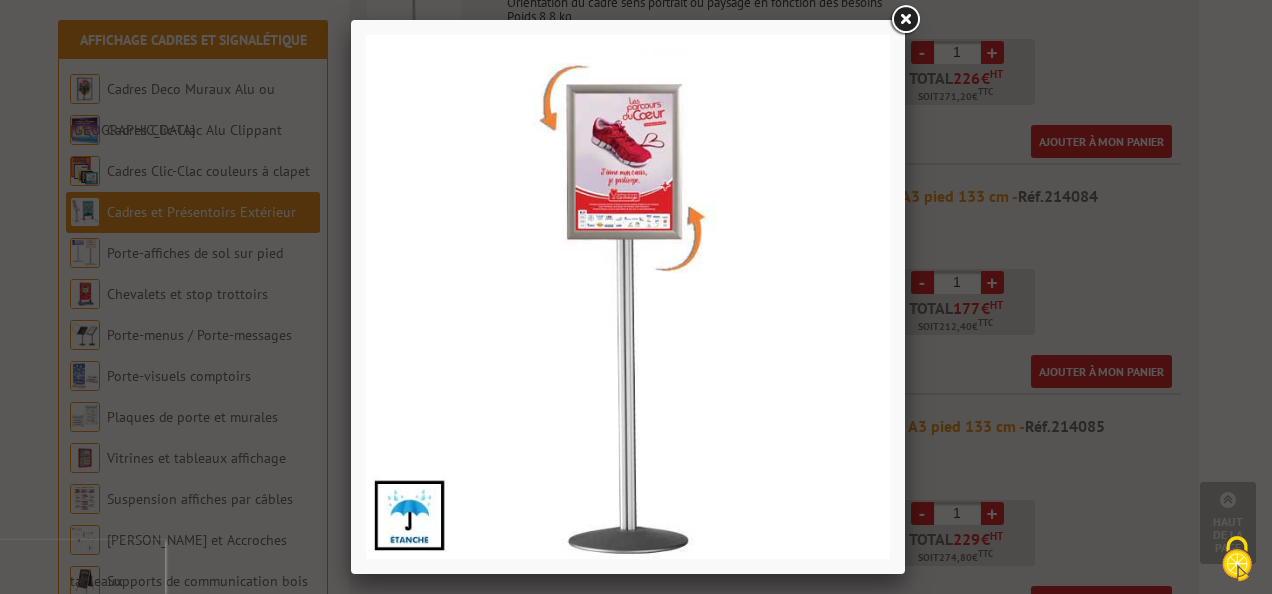 click at bounding box center [905, 20] 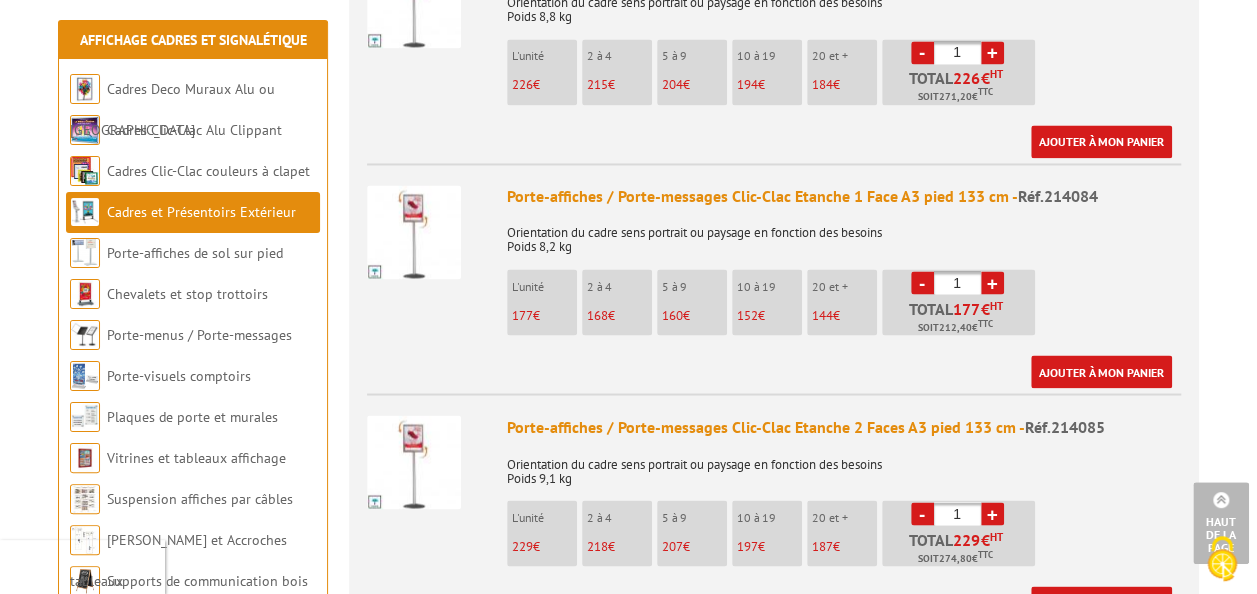 click at bounding box center [414, 232] 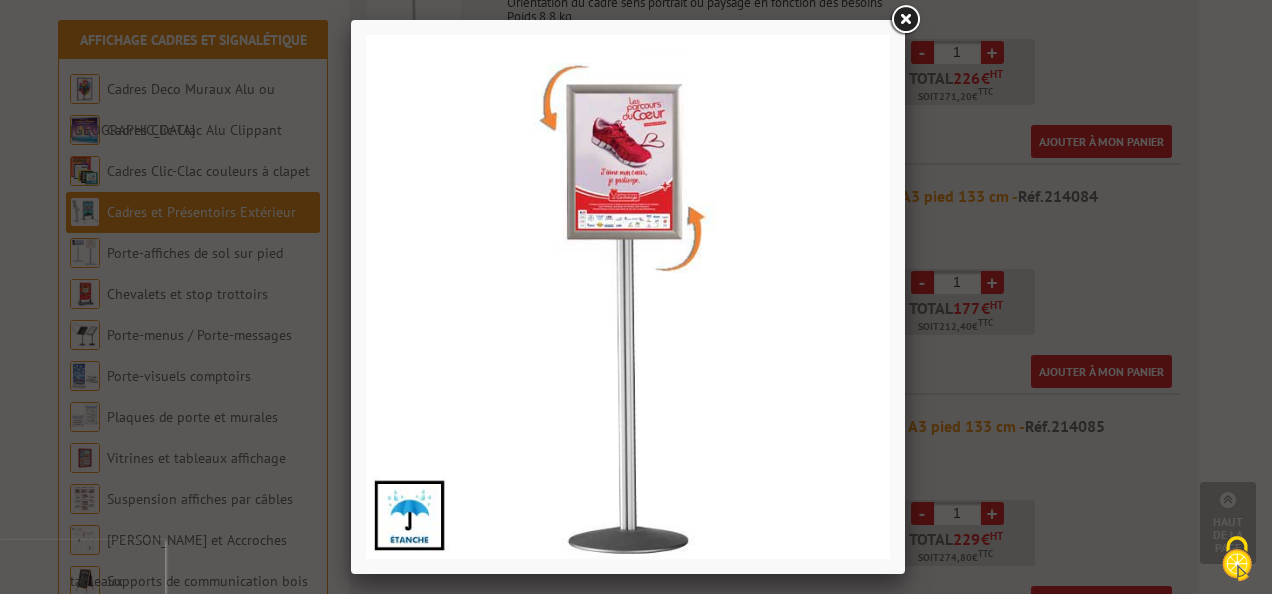 click at bounding box center (905, 20) 